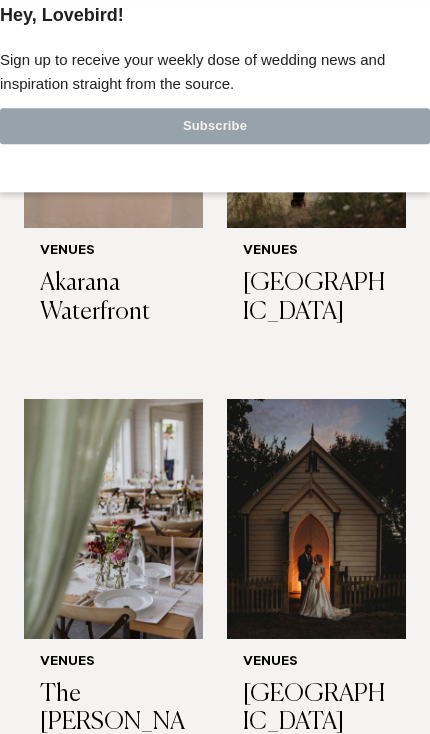 scroll, scrollTop: 6830, scrollLeft: 0, axis: vertical 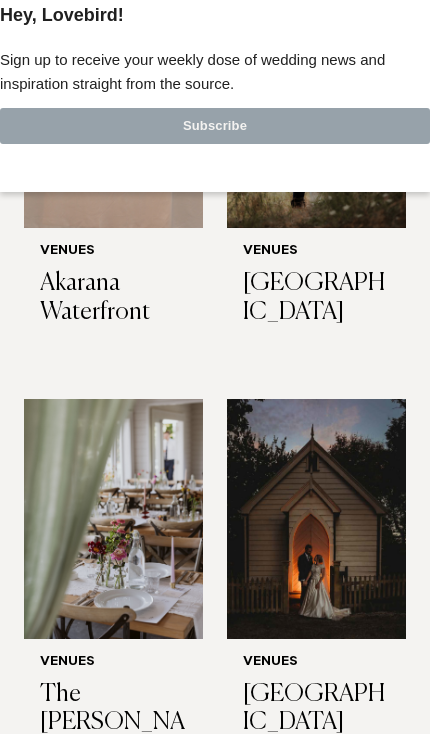 click at bounding box center (316, 519) 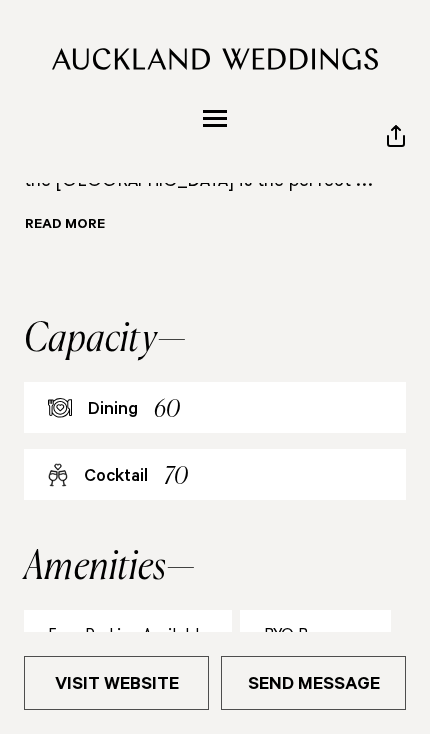 scroll, scrollTop: 1034, scrollLeft: 0, axis: vertical 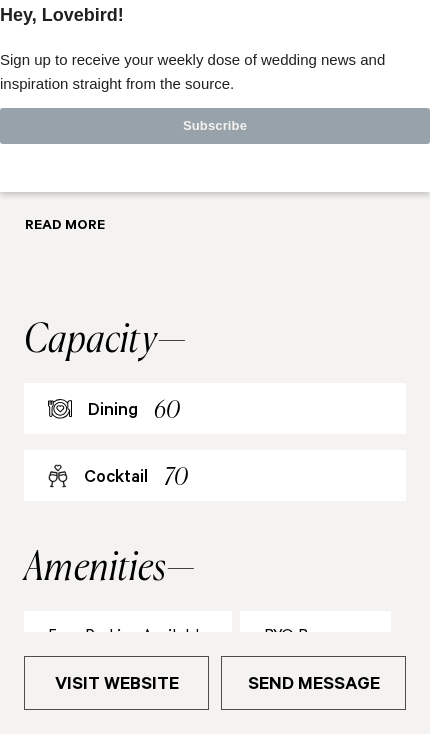 click on "Dining 60" at bounding box center (215, 408) 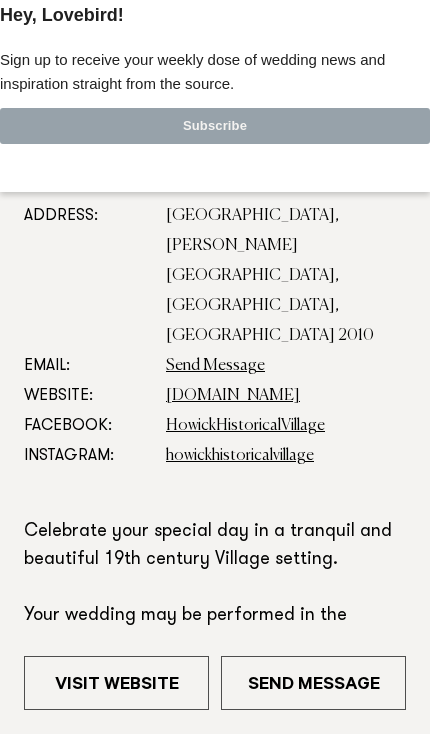 scroll, scrollTop: 0, scrollLeft: 0, axis: both 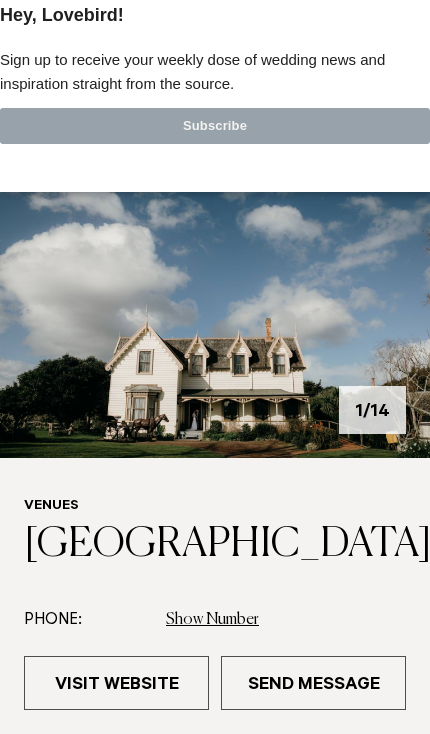 click at bounding box center (215, 0) 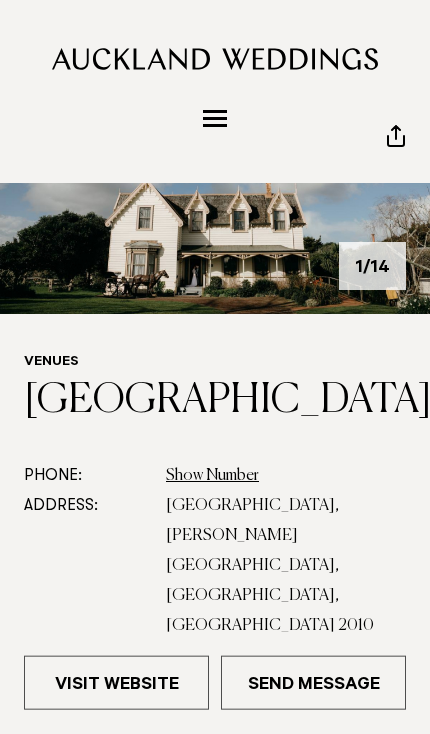 scroll, scrollTop: 0, scrollLeft: 0, axis: both 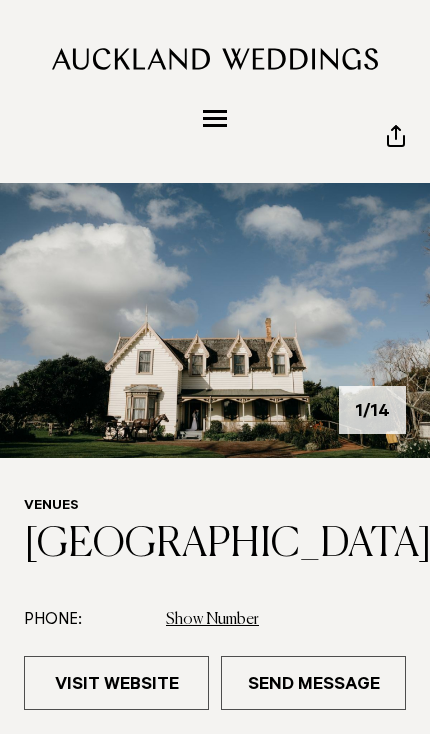 click at bounding box center [215, 118] 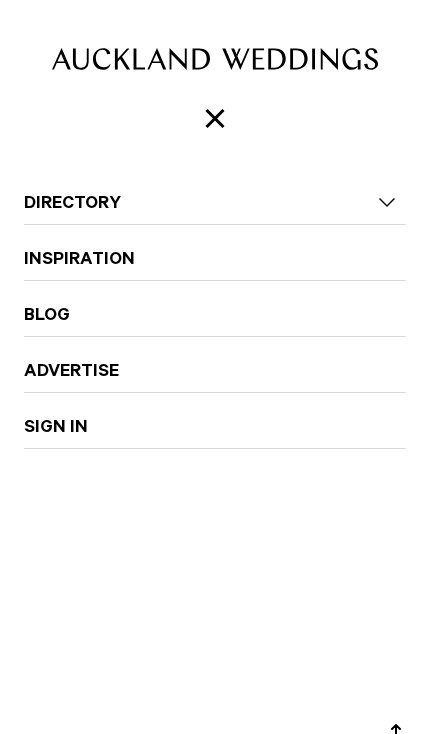 click at bounding box center (214, 118) 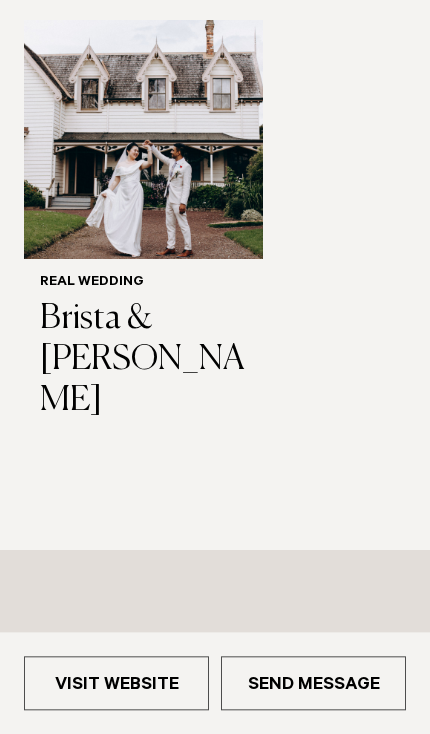 scroll, scrollTop: 2374, scrollLeft: 0, axis: vertical 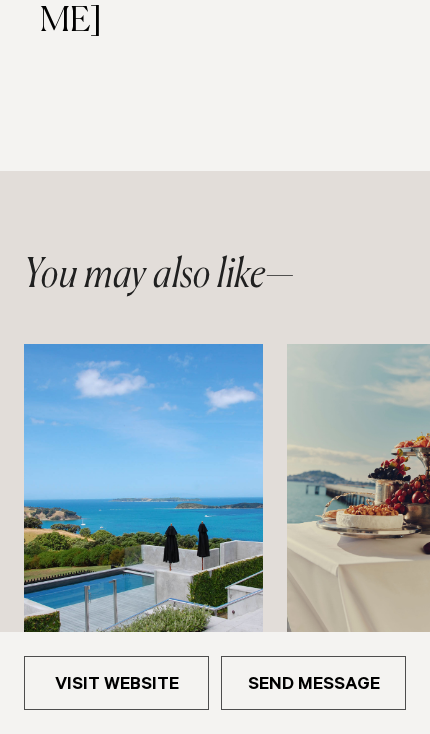 click at bounding box center [143, 504] 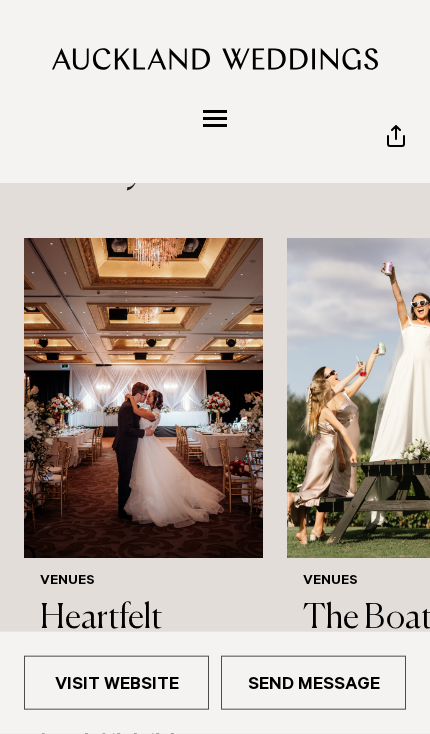 scroll, scrollTop: 2480, scrollLeft: 0, axis: vertical 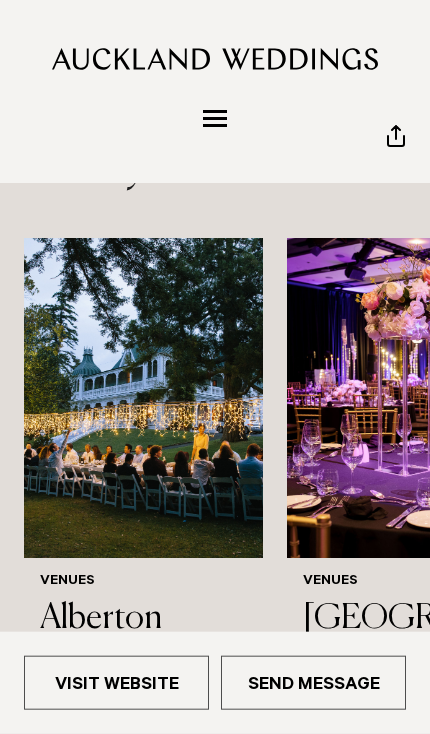 click on "Alberton" at bounding box center [143, 619] 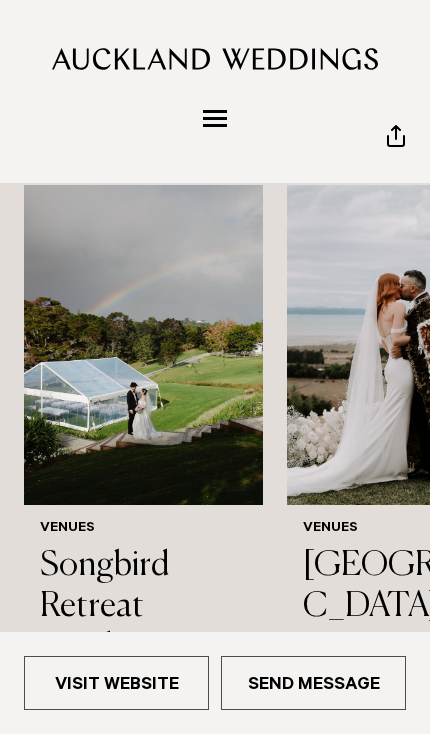 scroll, scrollTop: 2532, scrollLeft: 0, axis: vertical 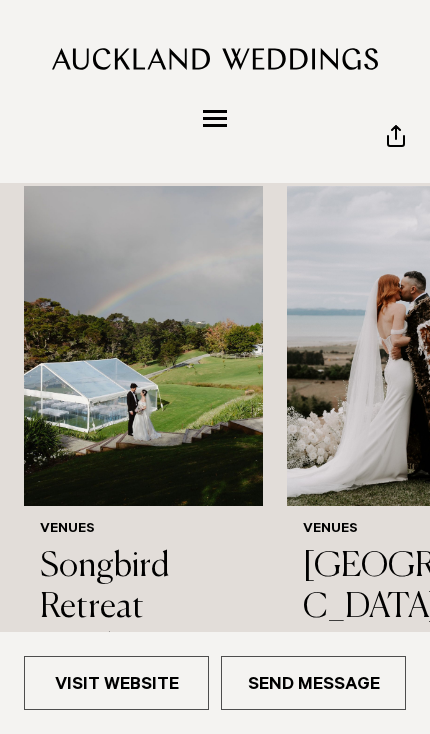 click at bounding box center [143, 346] 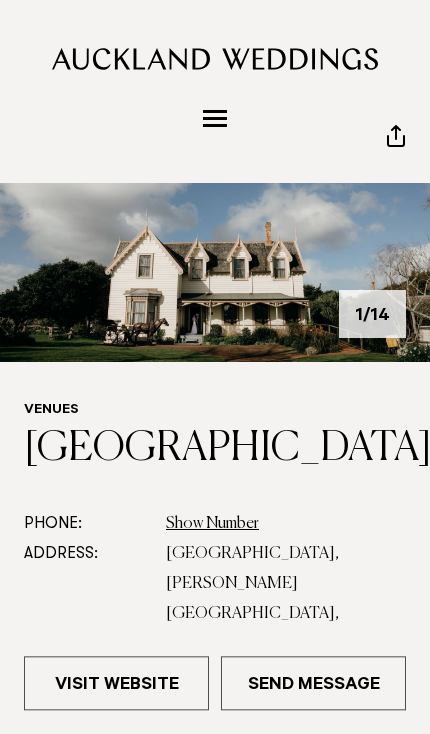 scroll, scrollTop: 0, scrollLeft: 0, axis: both 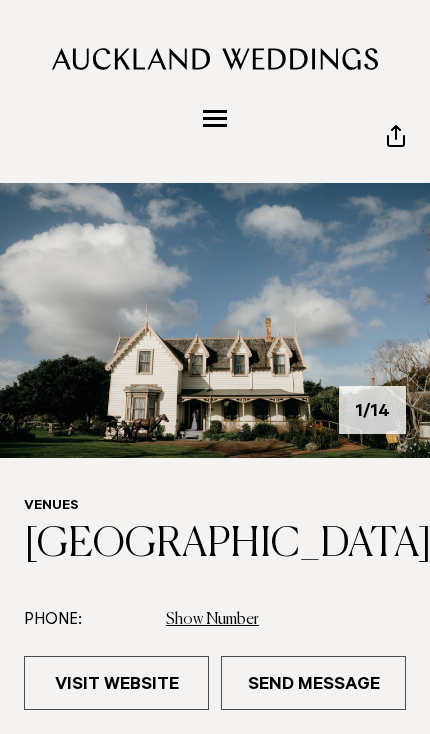click at bounding box center [215, 320] 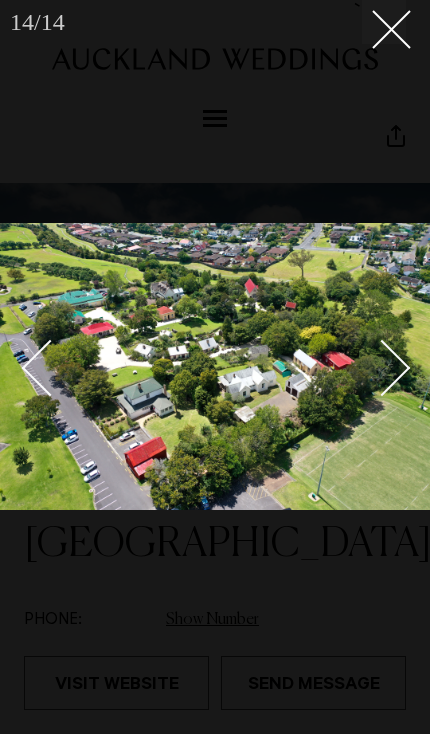 click at bounding box center (384, 22) 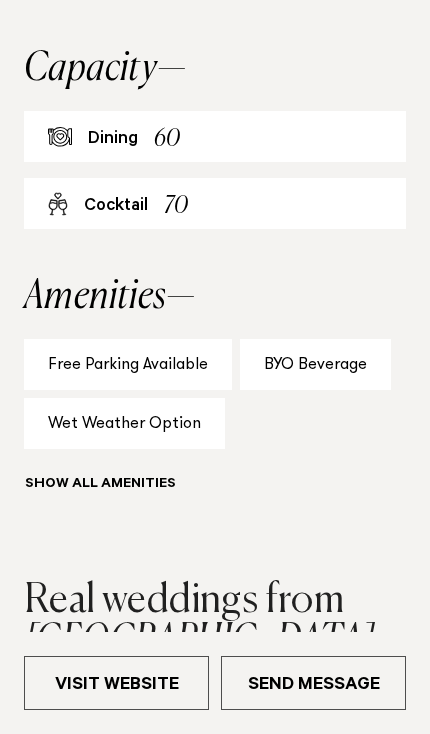scroll, scrollTop: 1308, scrollLeft: 0, axis: vertical 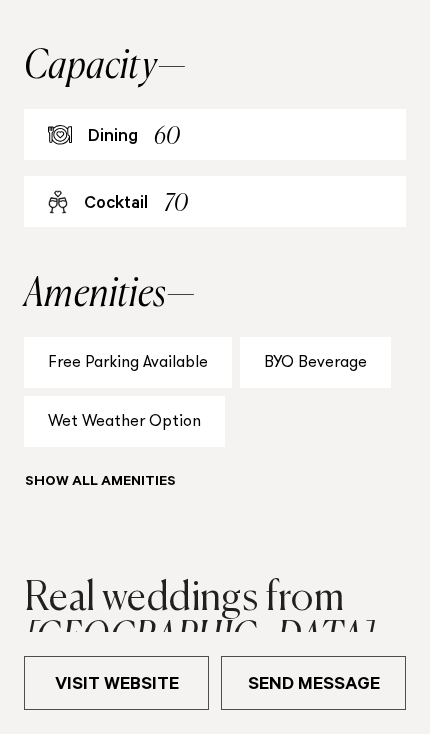 click on "Wet Weather Option" at bounding box center (124, 421) 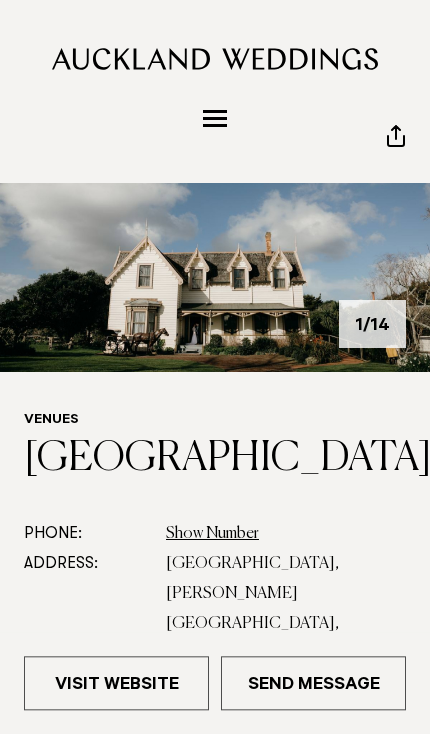 scroll, scrollTop: 0, scrollLeft: 0, axis: both 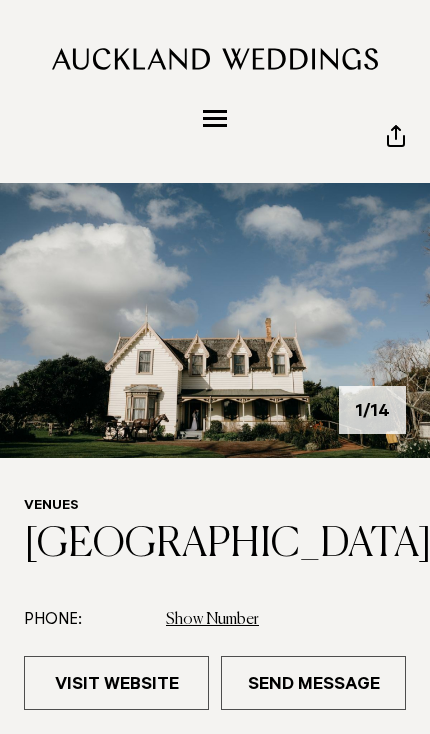 click at bounding box center [215, 320] 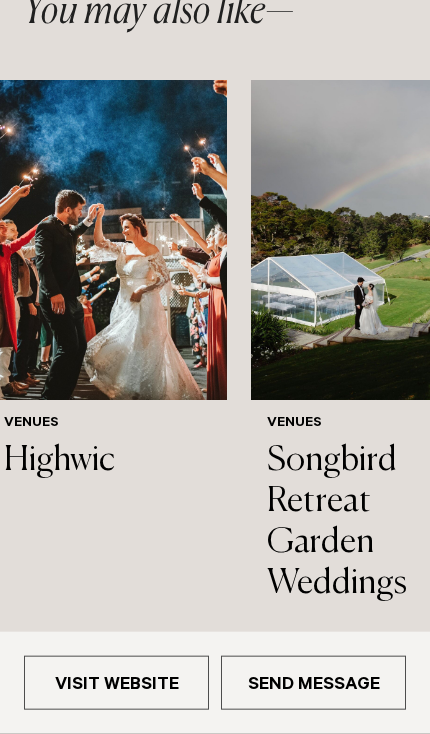 scroll, scrollTop: 2638, scrollLeft: 0, axis: vertical 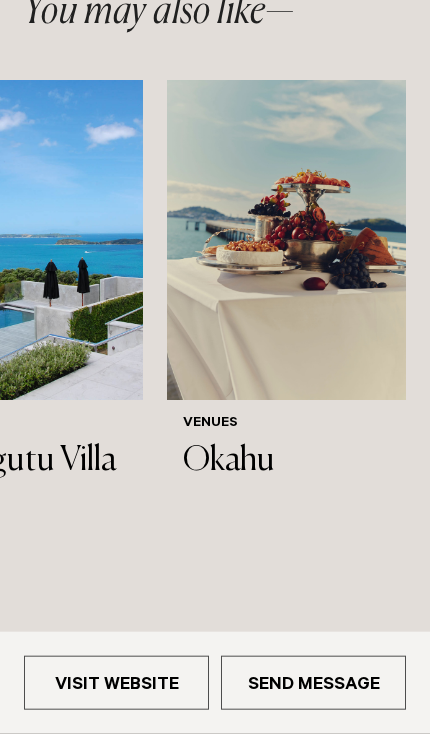 click at bounding box center (215, 762) 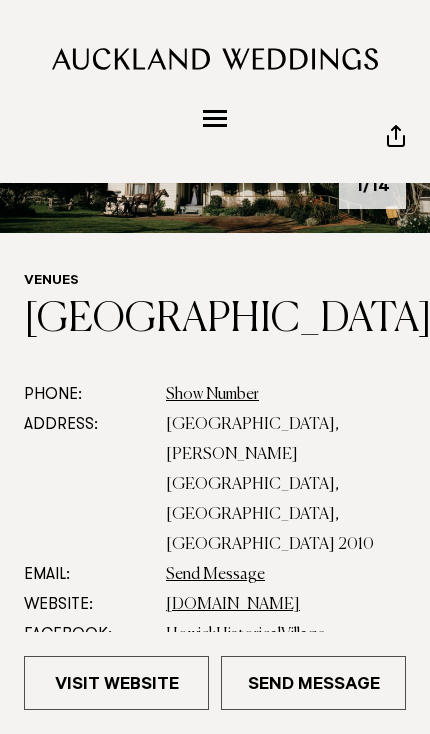 scroll, scrollTop: 0, scrollLeft: 0, axis: both 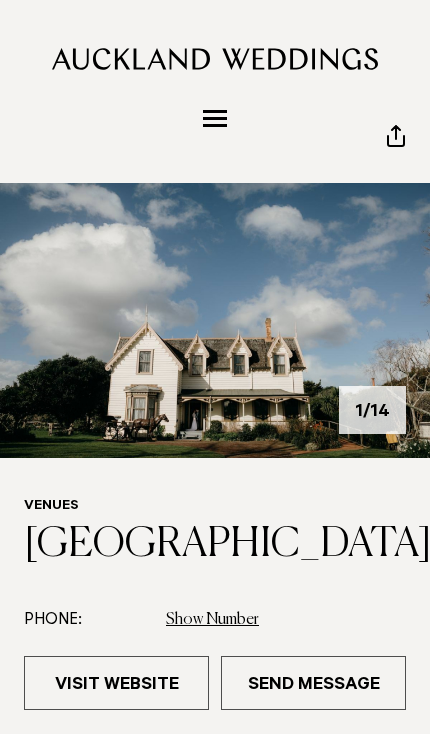 click on "Directory
Hair & Makeup
Flowers
Venues" at bounding box center (215, 118) 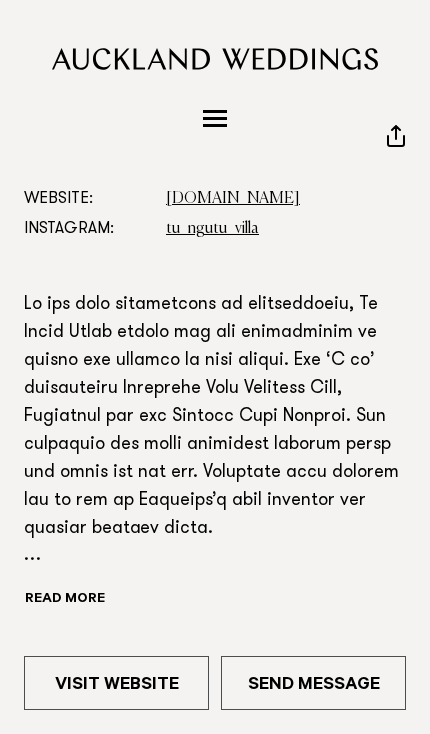 scroll, scrollTop: 0, scrollLeft: 0, axis: both 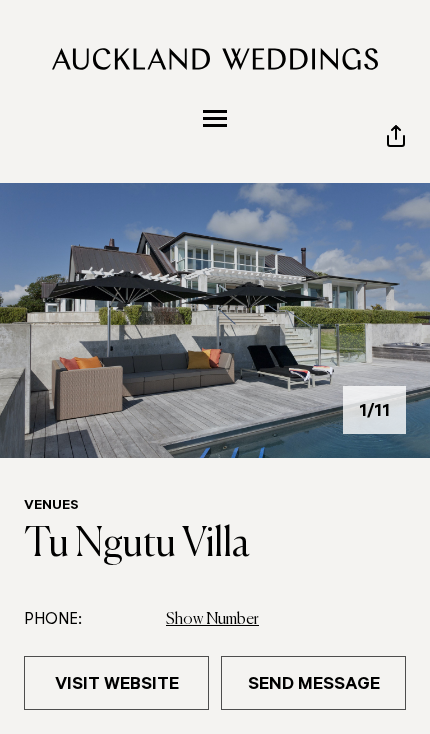 click at bounding box center (215, 118) 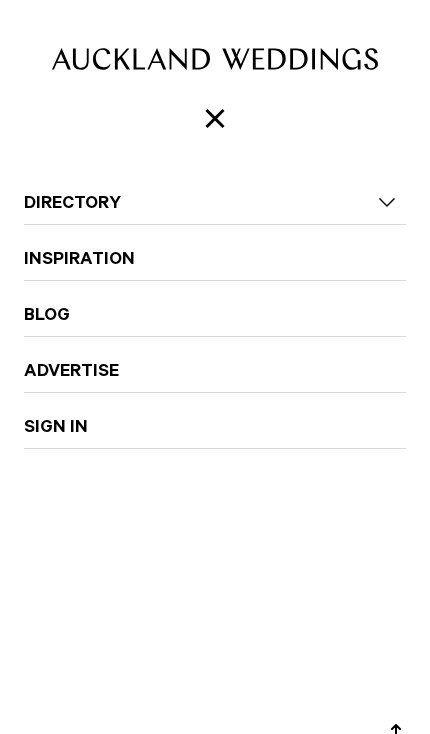 click at bounding box center (215, 118) 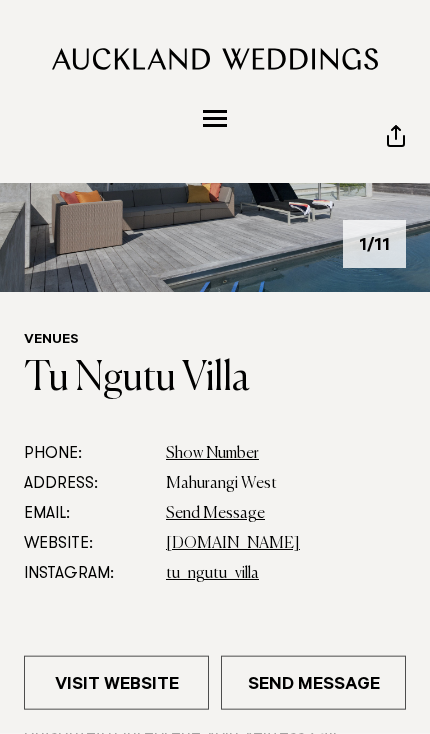 scroll, scrollTop: 0, scrollLeft: 0, axis: both 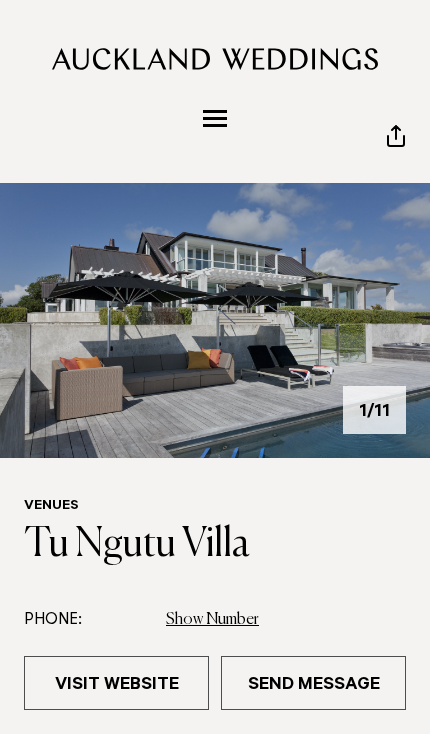 click at bounding box center (215, 320) 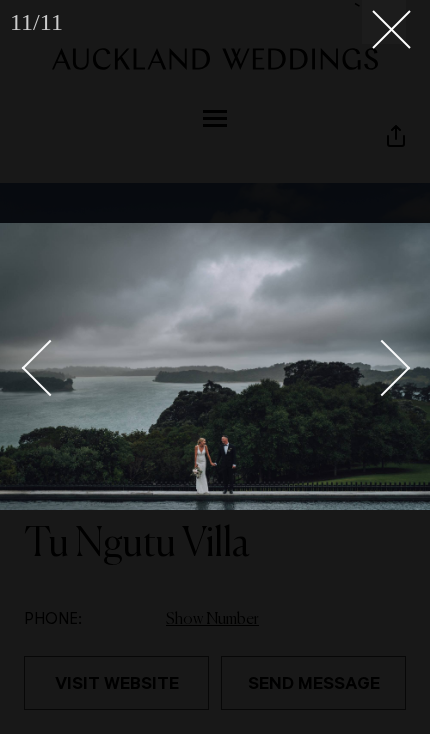 click at bounding box center [384, 22] 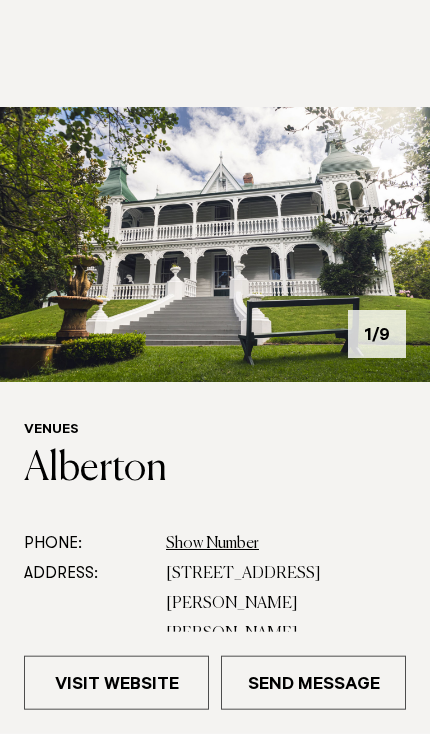 scroll, scrollTop: 77, scrollLeft: 0, axis: vertical 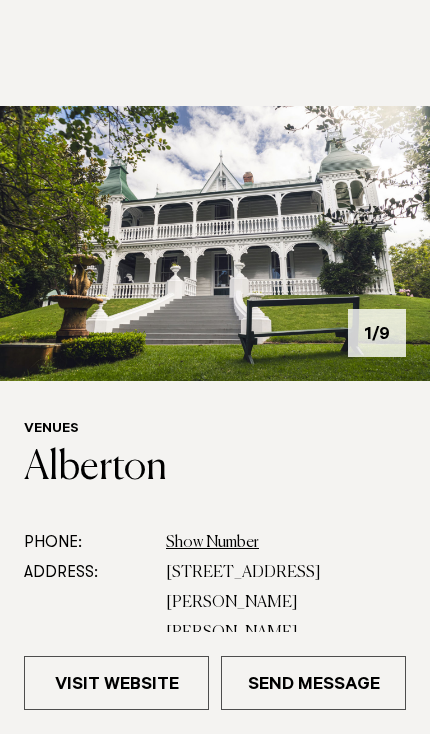 click at bounding box center [215, 243] 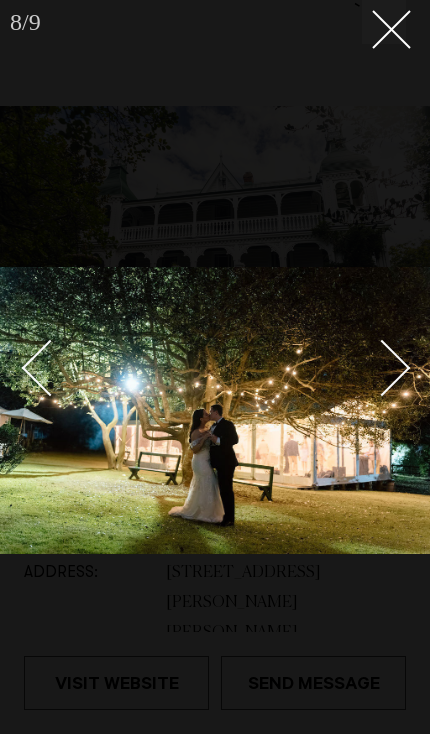click at bounding box center [384, 22] 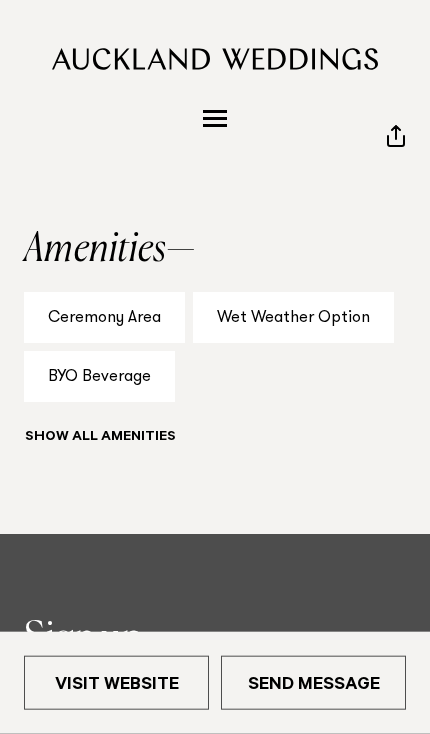 scroll, scrollTop: 1293, scrollLeft: 0, axis: vertical 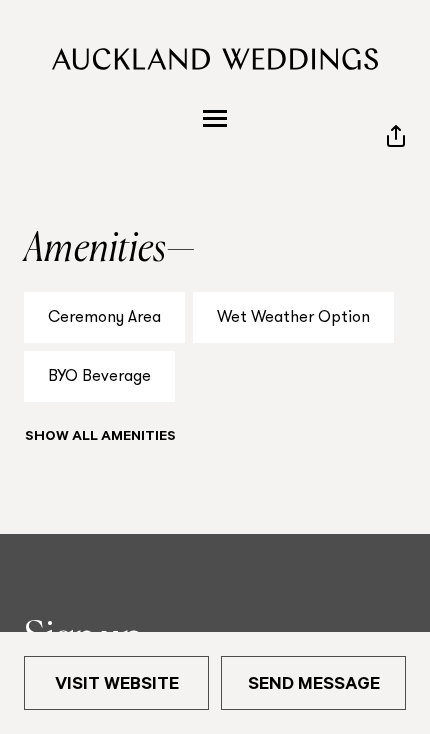 click on "Wet Weather Option" at bounding box center (293, 317) 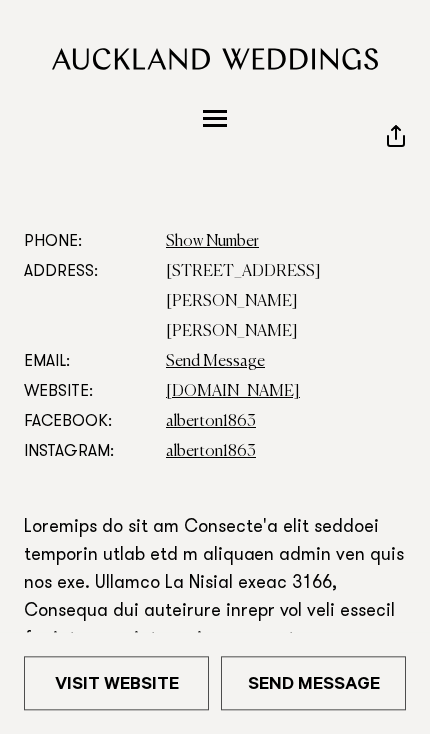 scroll, scrollTop: 0, scrollLeft: 0, axis: both 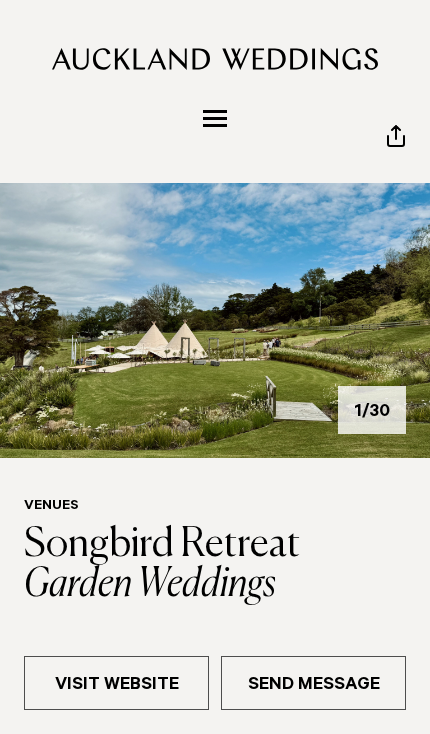 click at bounding box center [215, 320] 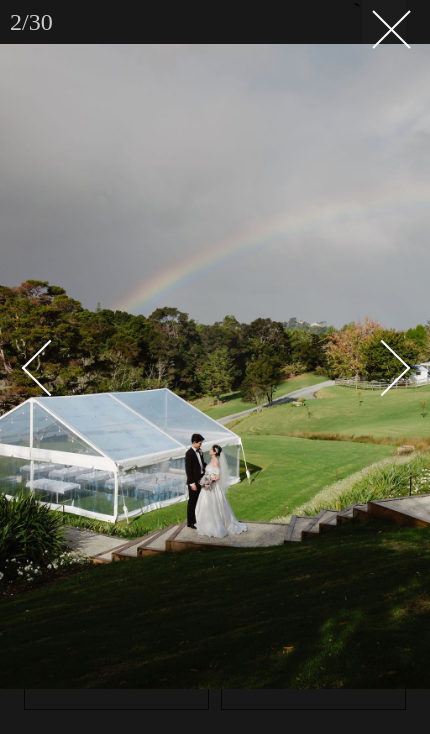 click at bounding box center (384, 22) 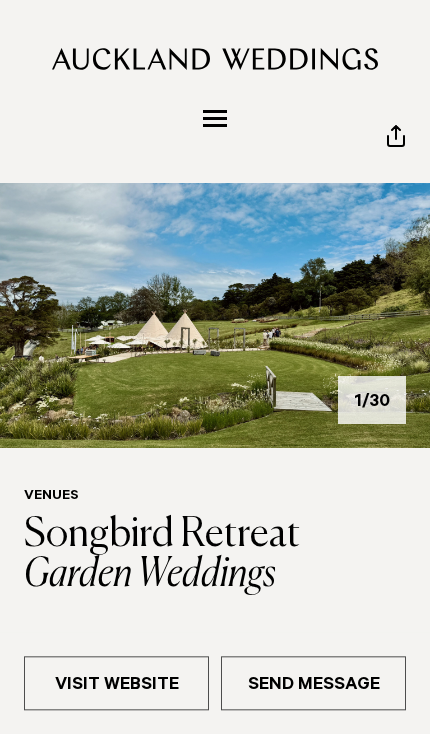 scroll, scrollTop: 0, scrollLeft: 0, axis: both 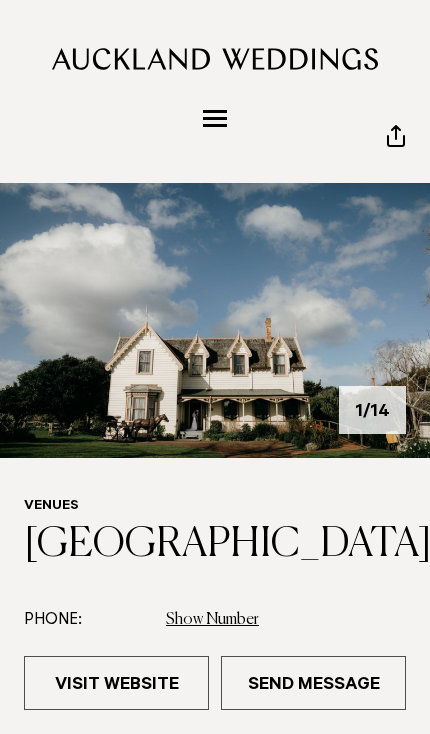 click at bounding box center [215, 320] 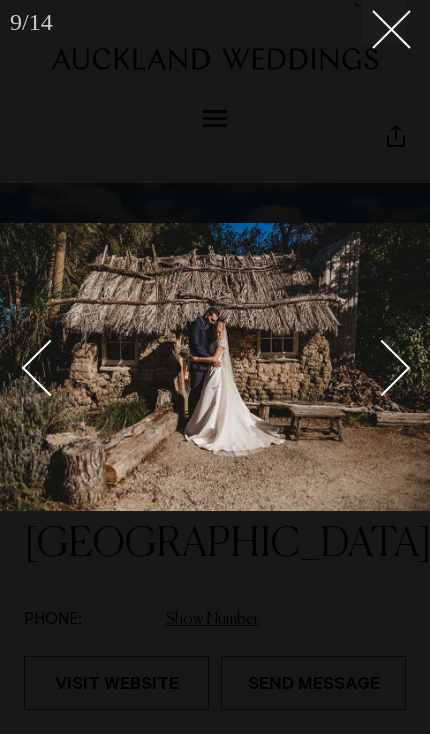 scroll, scrollTop: 0, scrollLeft: 0, axis: both 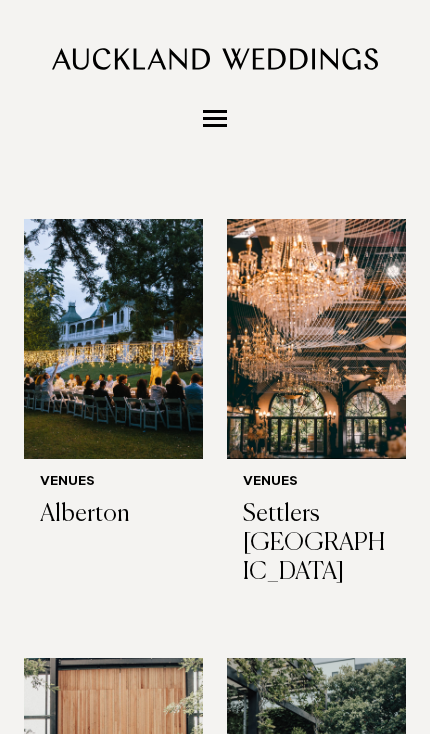 click at bounding box center (113, 339) 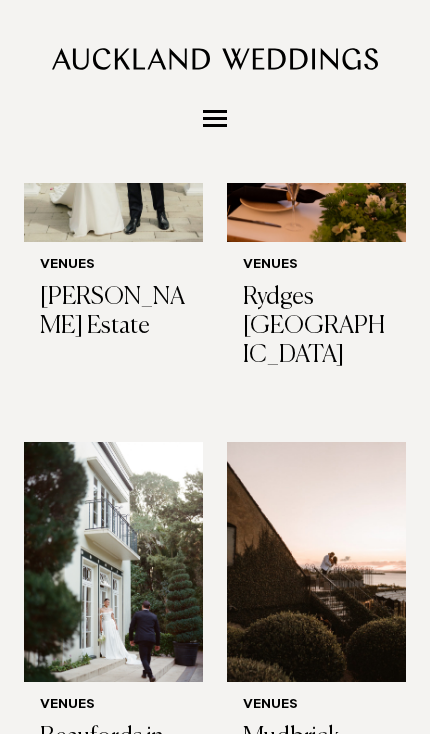 scroll, scrollTop: 3828, scrollLeft: 0, axis: vertical 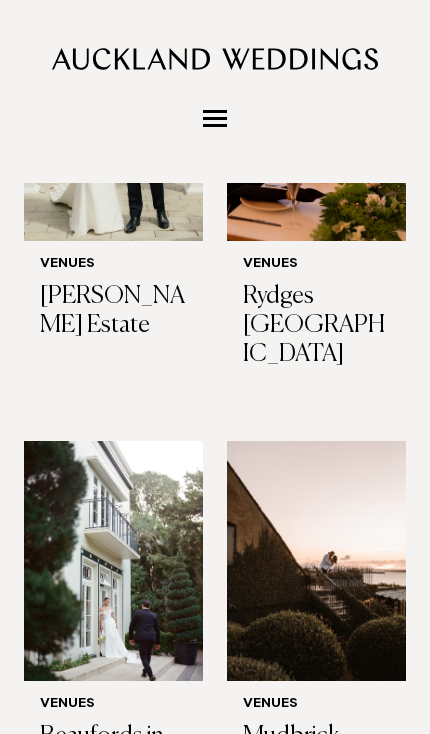 click at bounding box center [113, 561] 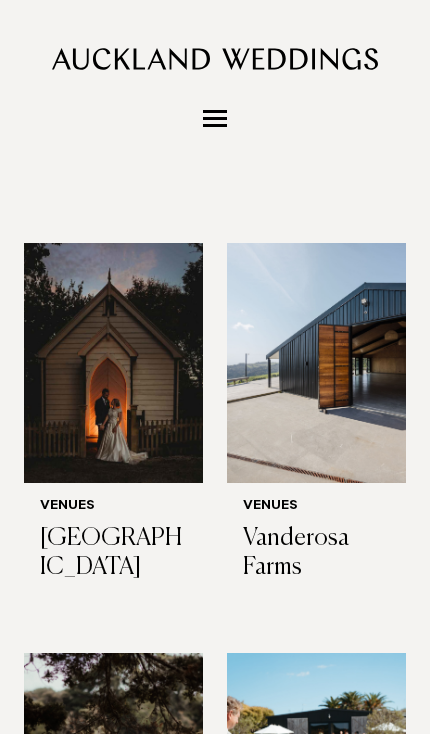 scroll, scrollTop: 6604, scrollLeft: 0, axis: vertical 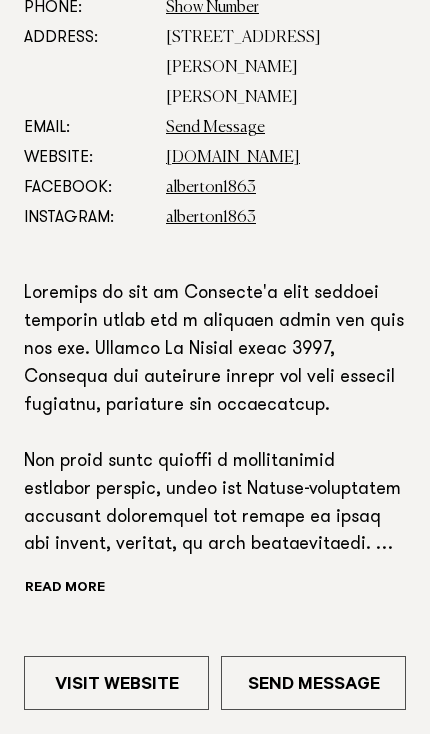 click on "Visit Website" at bounding box center (116, 683) 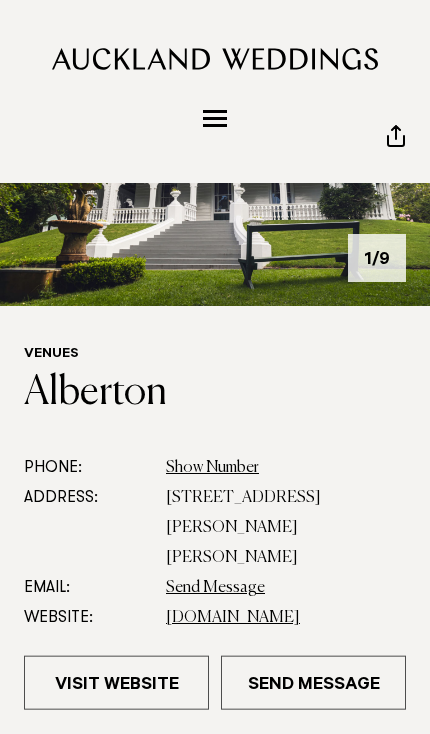 scroll, scrollTop: 0, scrollLeft: 0, axis: both 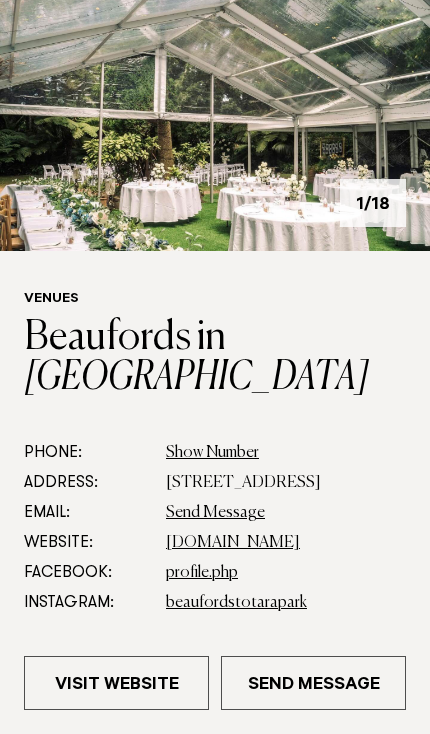 click on "Visit Website" at bounding box center (116, 683) 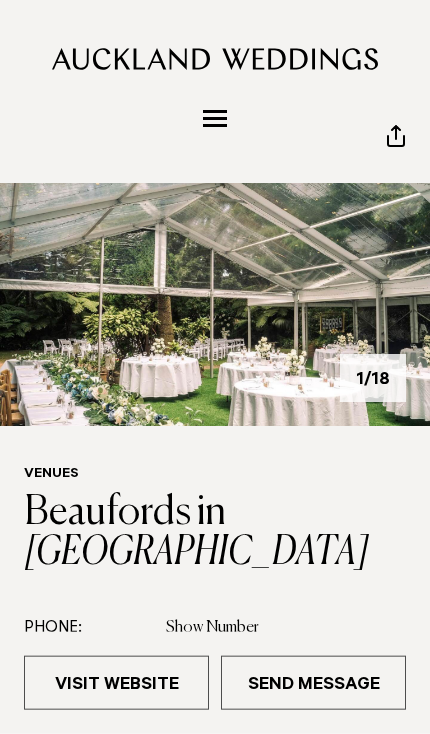 scroll, scrollTop: 0, scrollLeft: 0, axis: both 